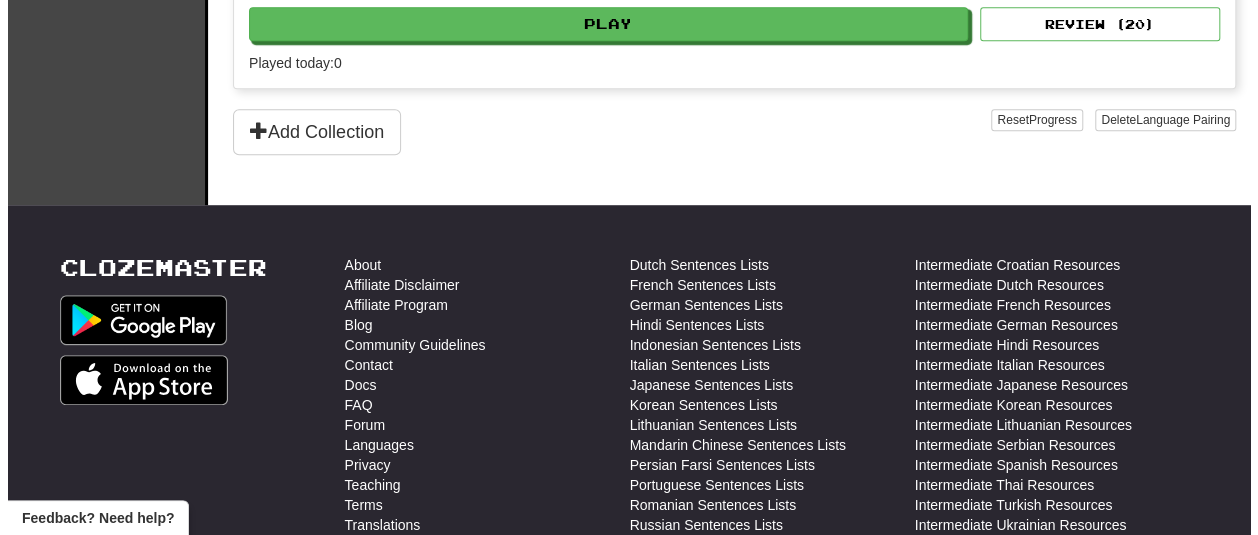 scroll, scrollTop: 600, scrollLeft: 0, axis: vertical 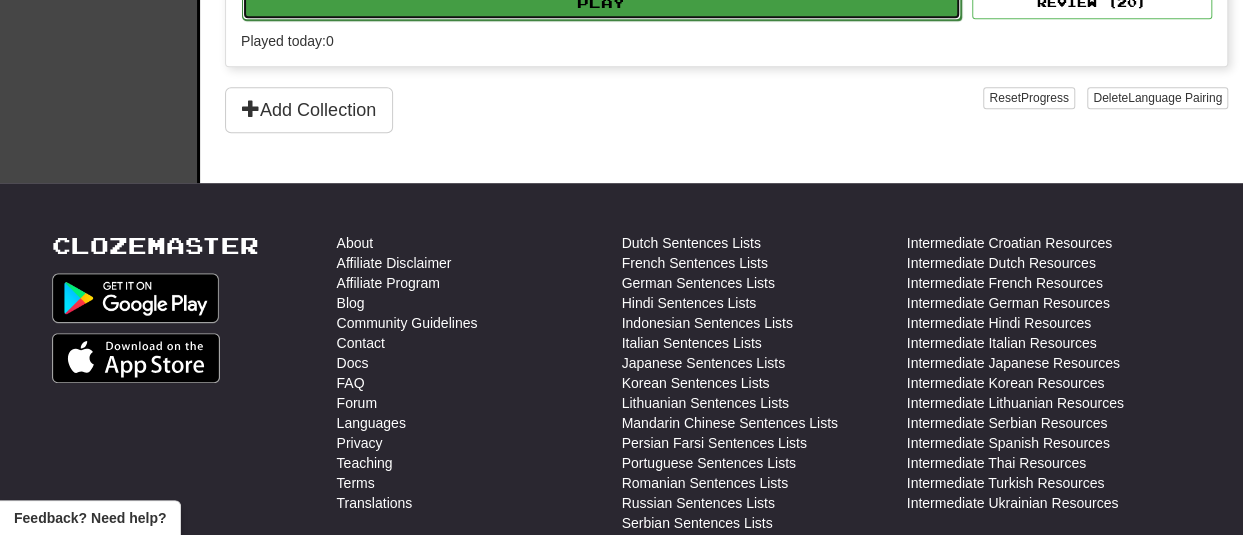 click on "Play" at bounding box center [601, 3] 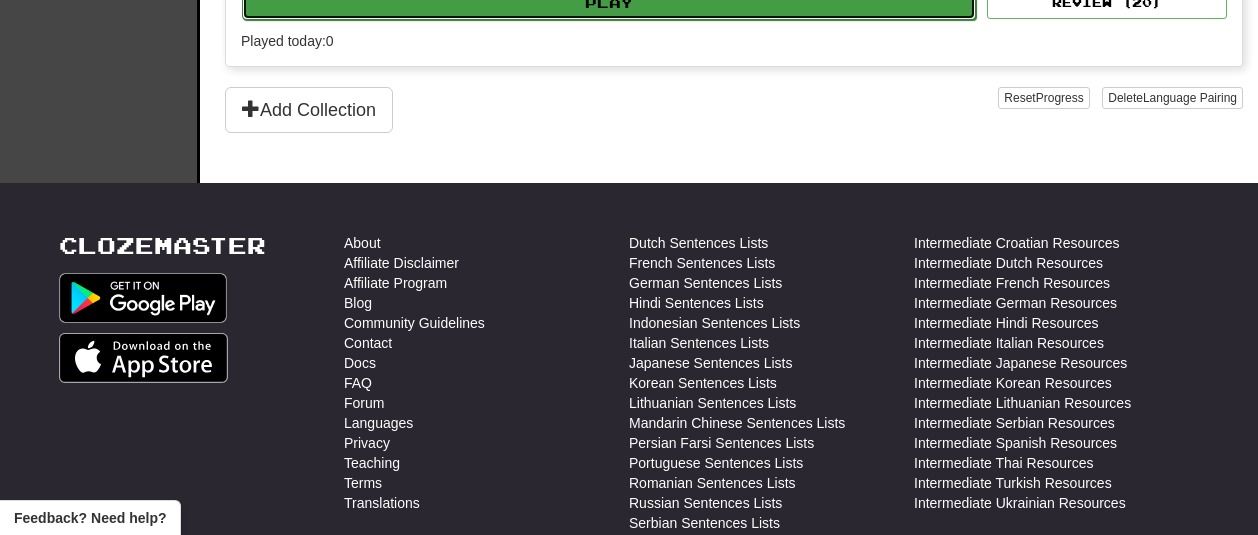 select on "**" 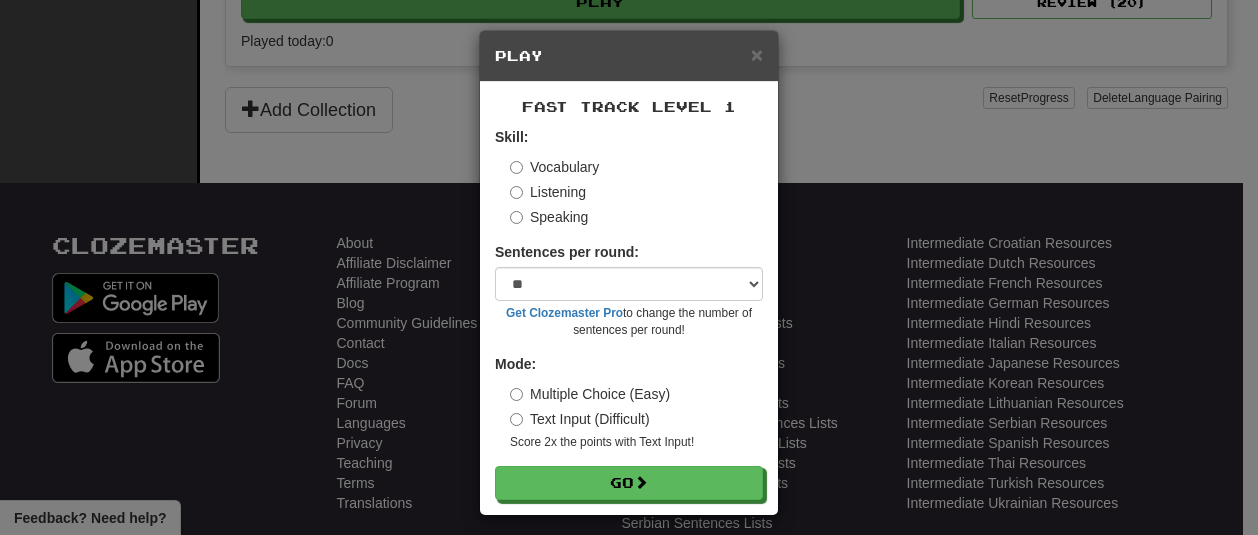 click on "Listening" at bounding box center (548, 192) 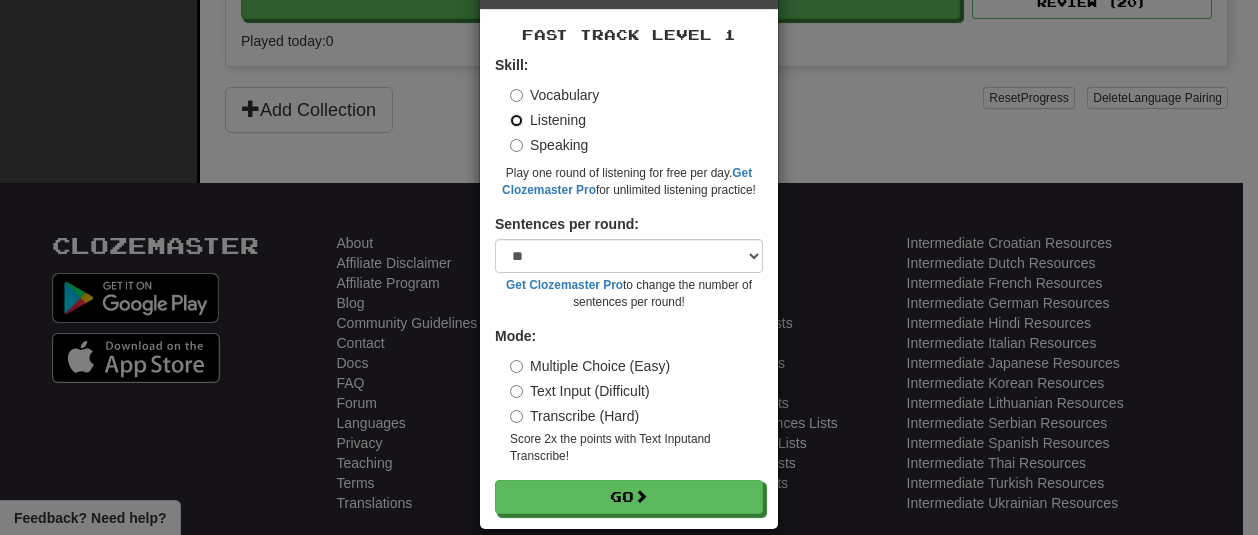 scroll, scrollTop: 95, scrollLeft: 0, axis: vertical 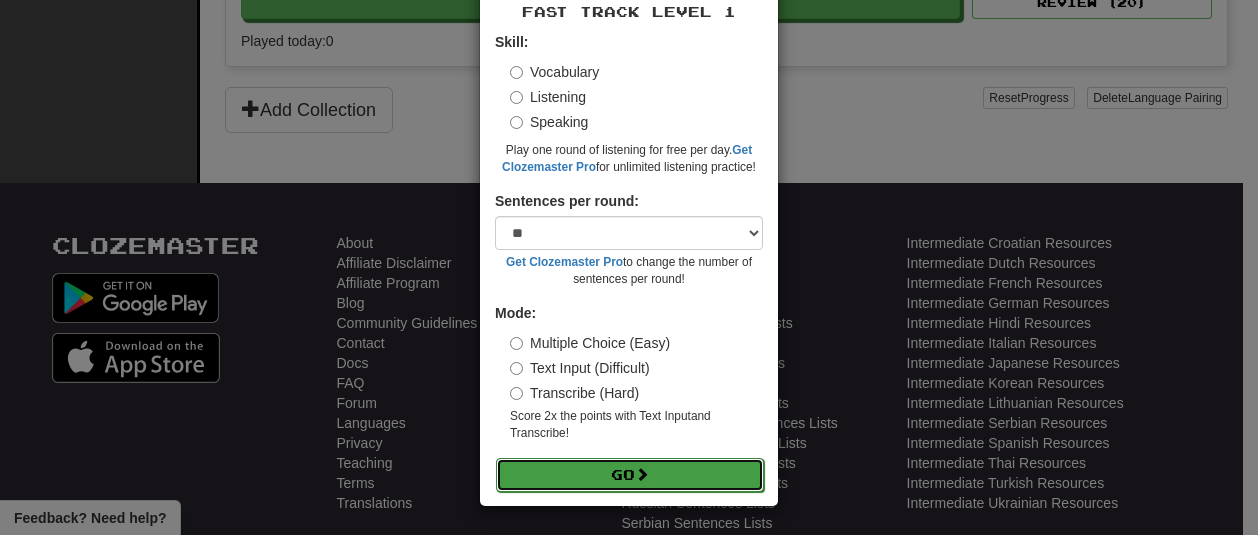 click on "Go" at bounding box center (630, 475) 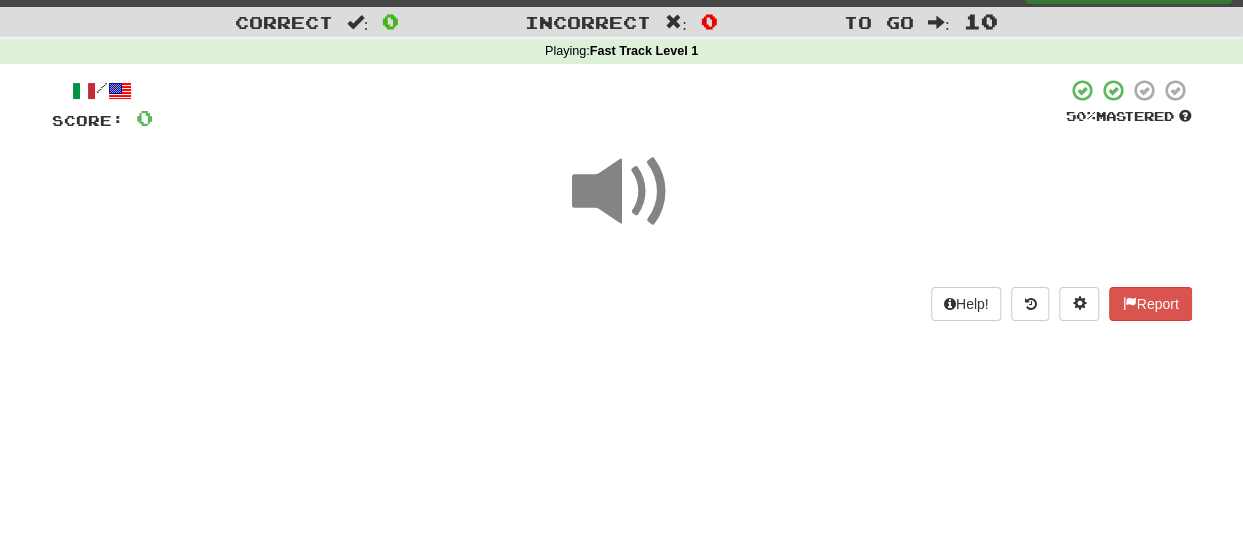 scroll, scrollTop: 0, scrollLeft: 0, axis: both 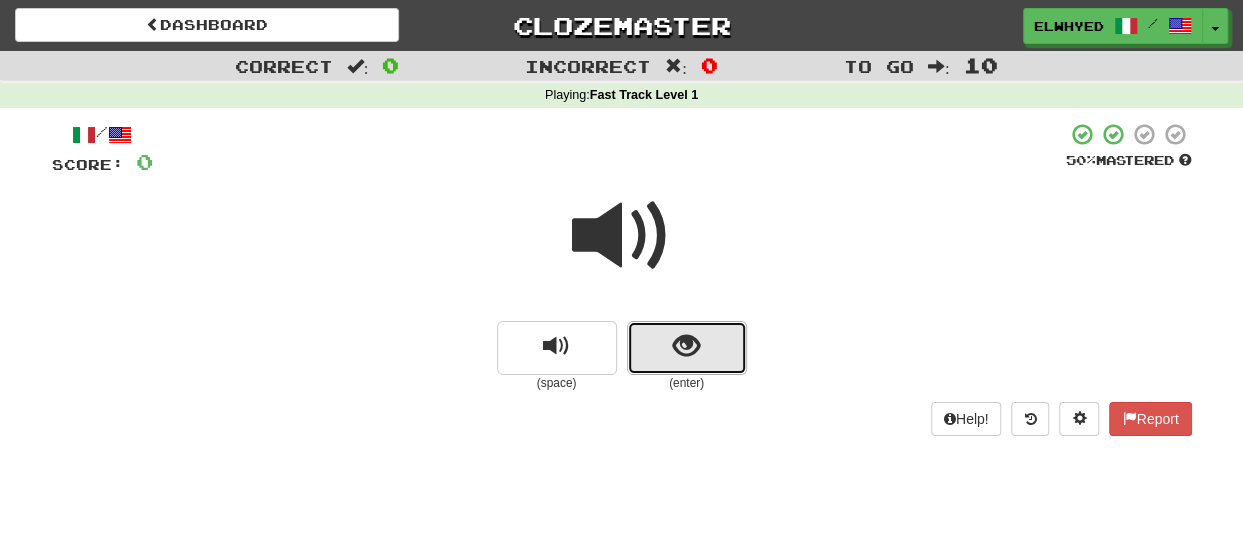 click at bounding box center (686, 346) 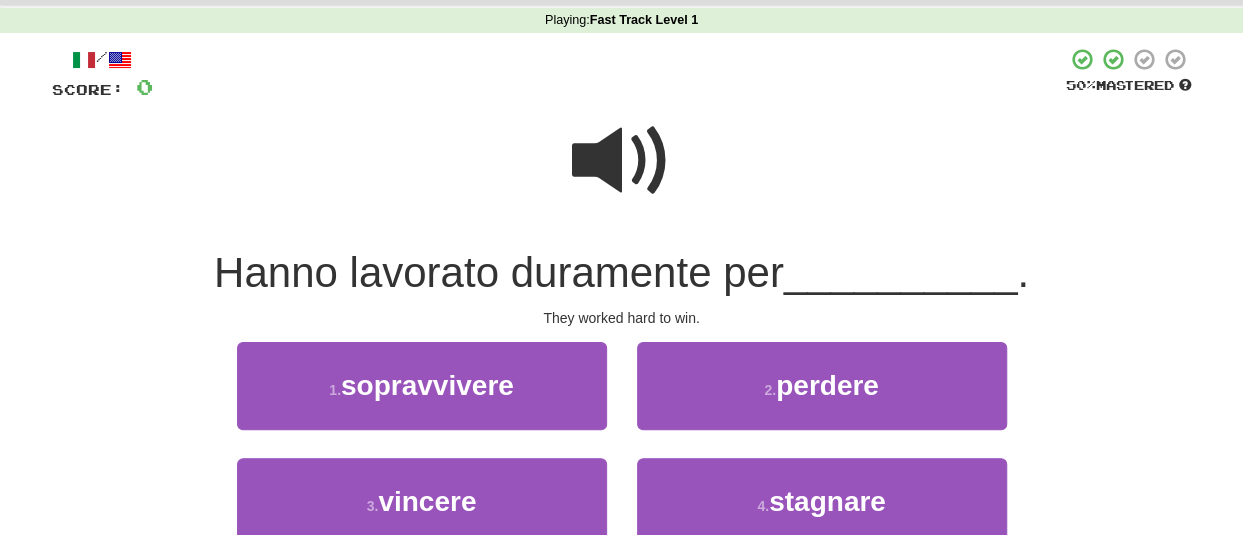 scroll, scrollTop: 100, scrollLeft: 0, axis: vertical 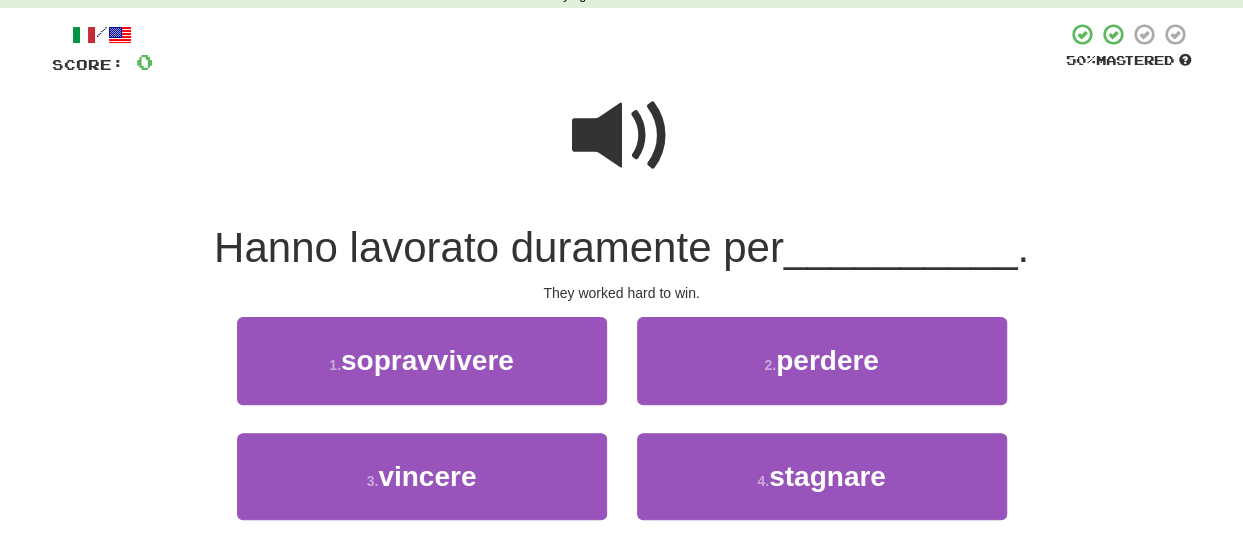 click at bounding box center [622, 136] 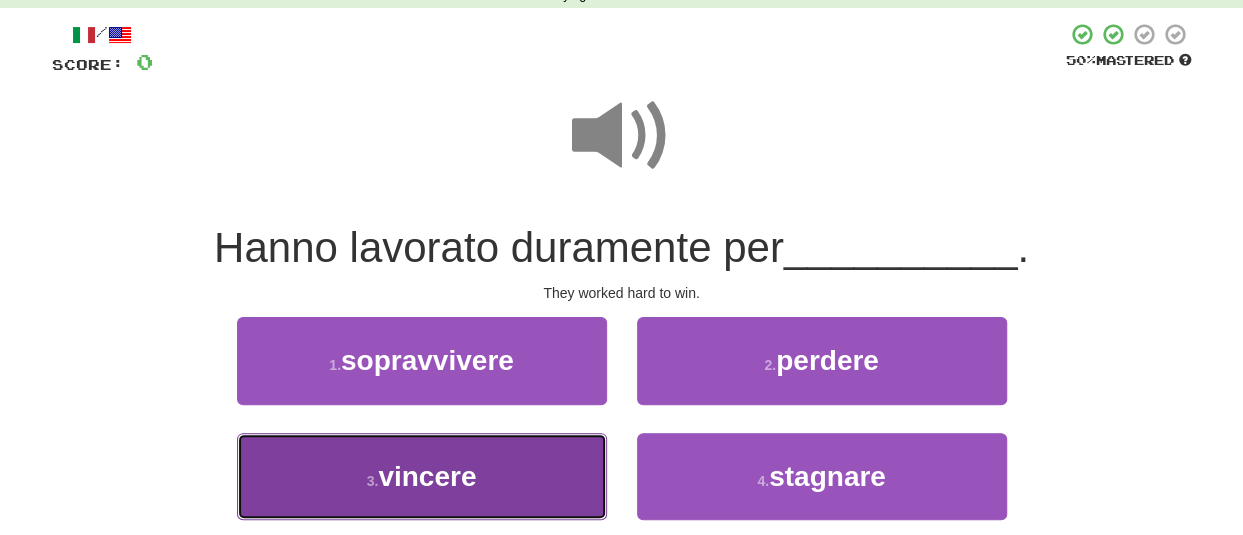 click on "3 .  vincere" at bounding box center [422, 476] 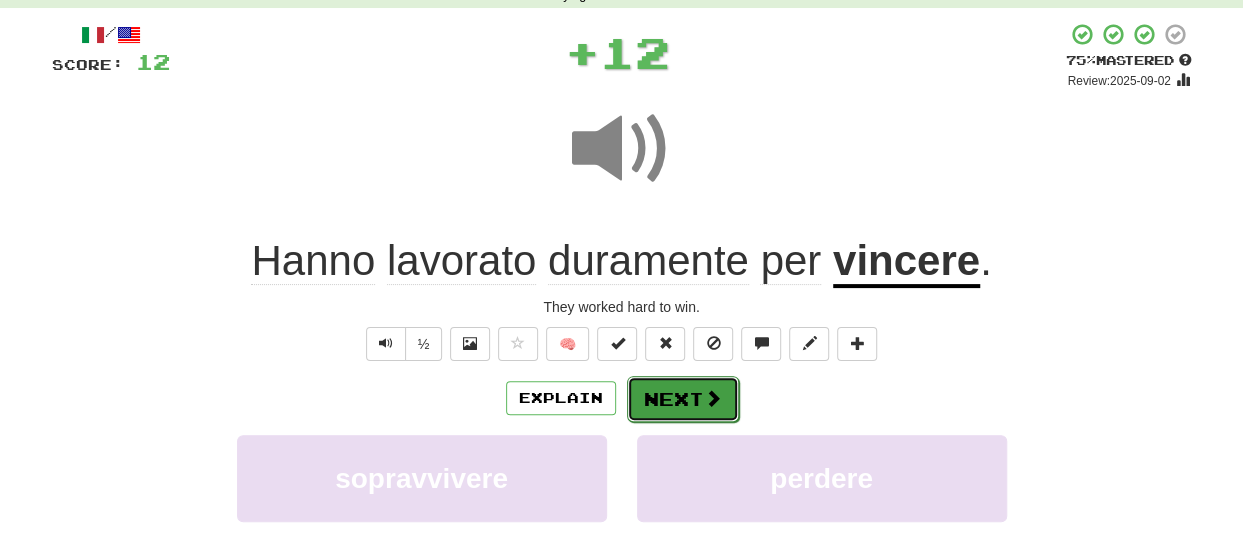 click on "Next" at bounding box center [683, 399] 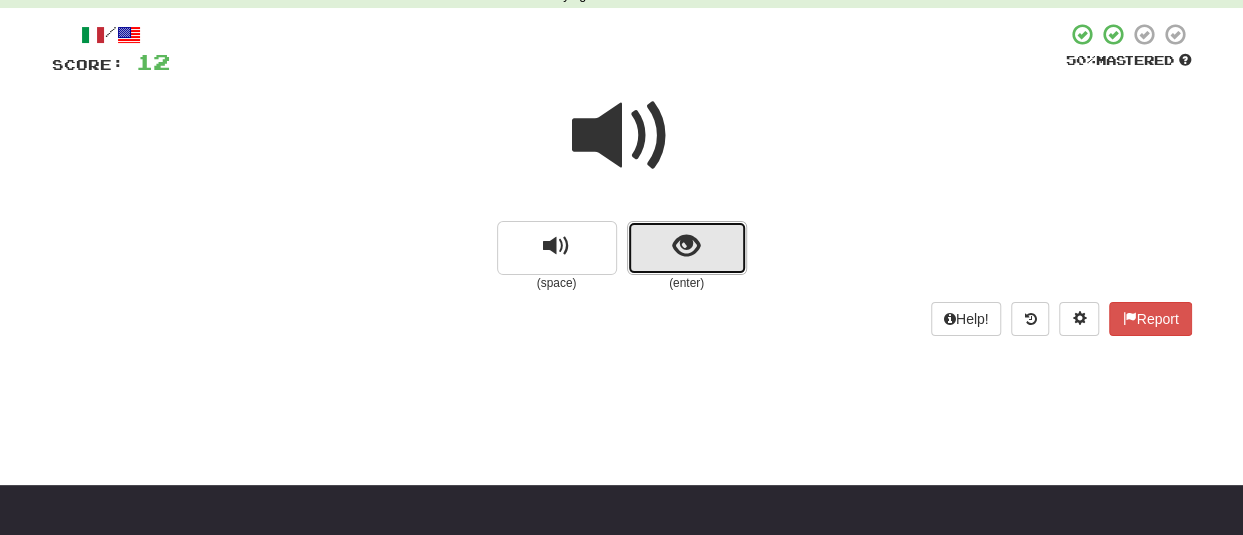 click at bounding box center (686, 246) 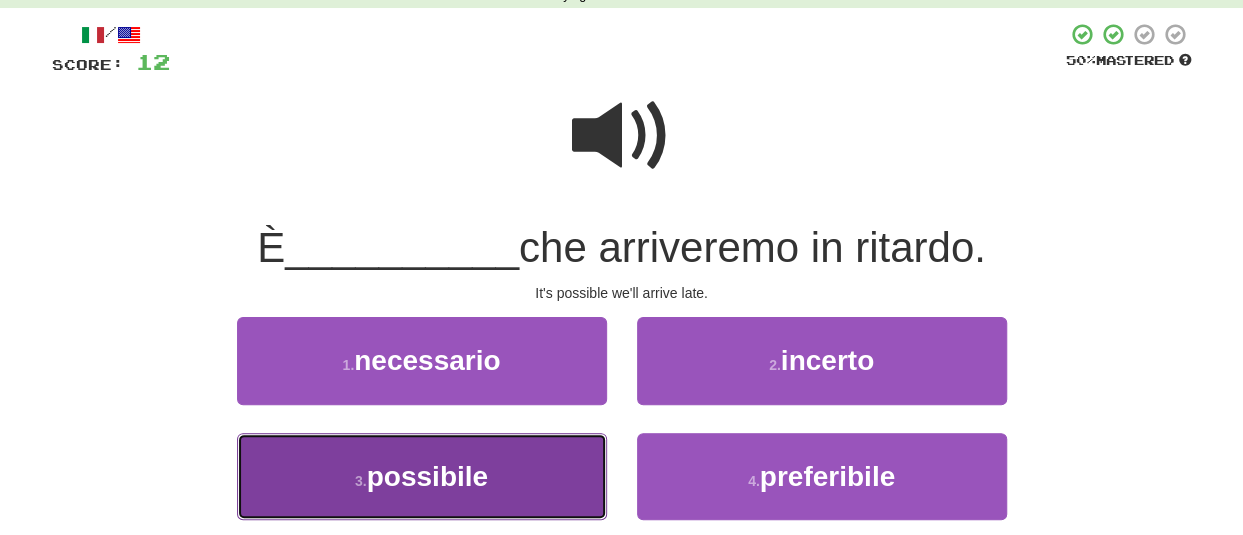 click on "possibile" at bounding box center (427, 476) 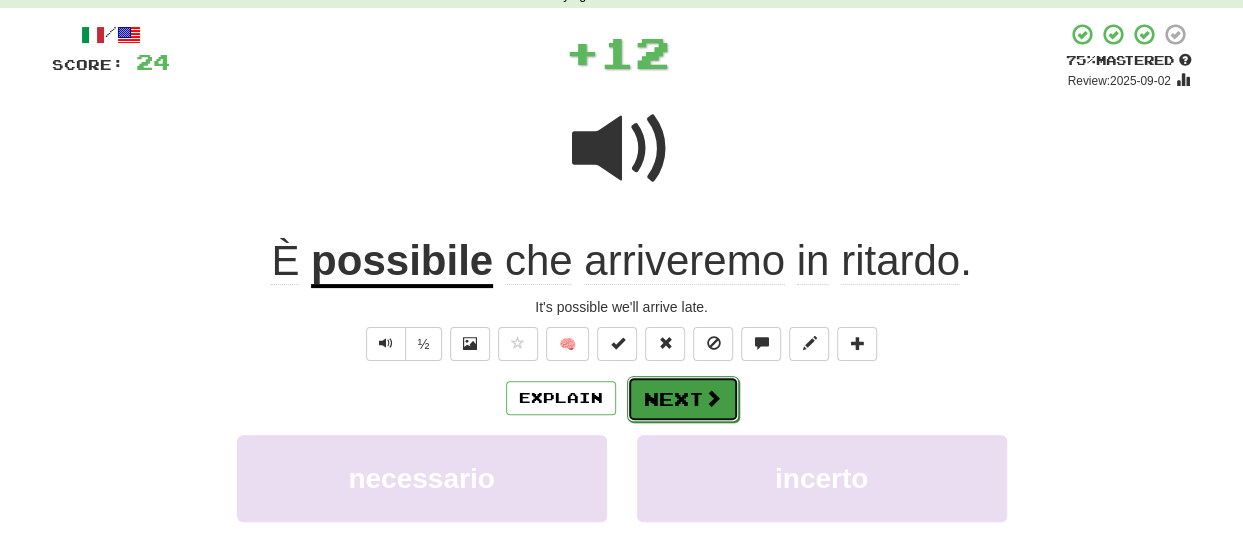click on "Next" at bounding box center (683, 399) 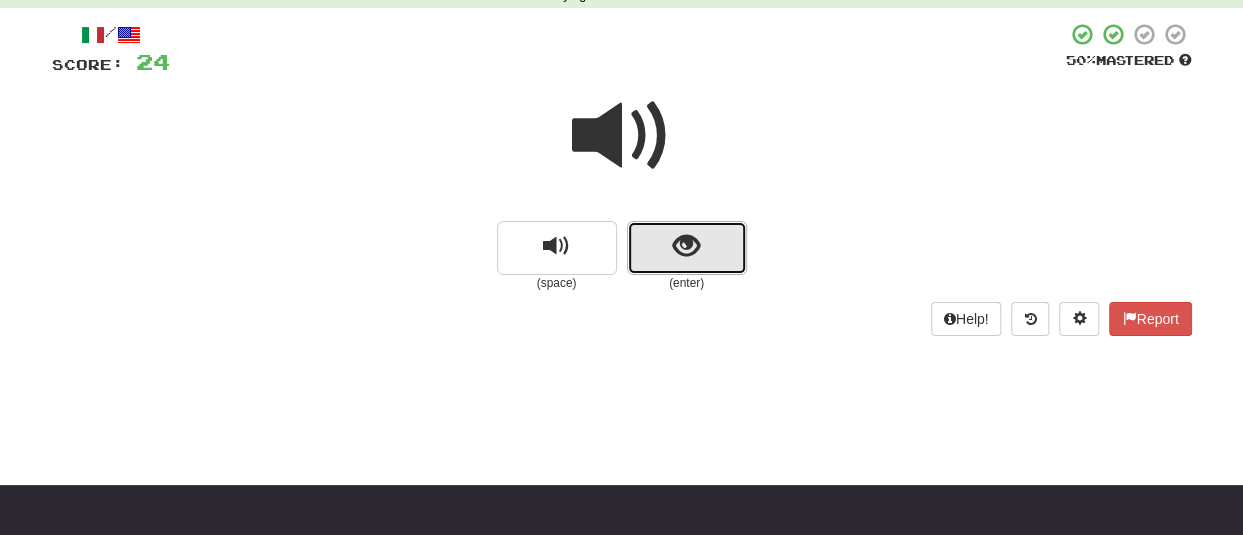 click at bounding box center (686, 246) 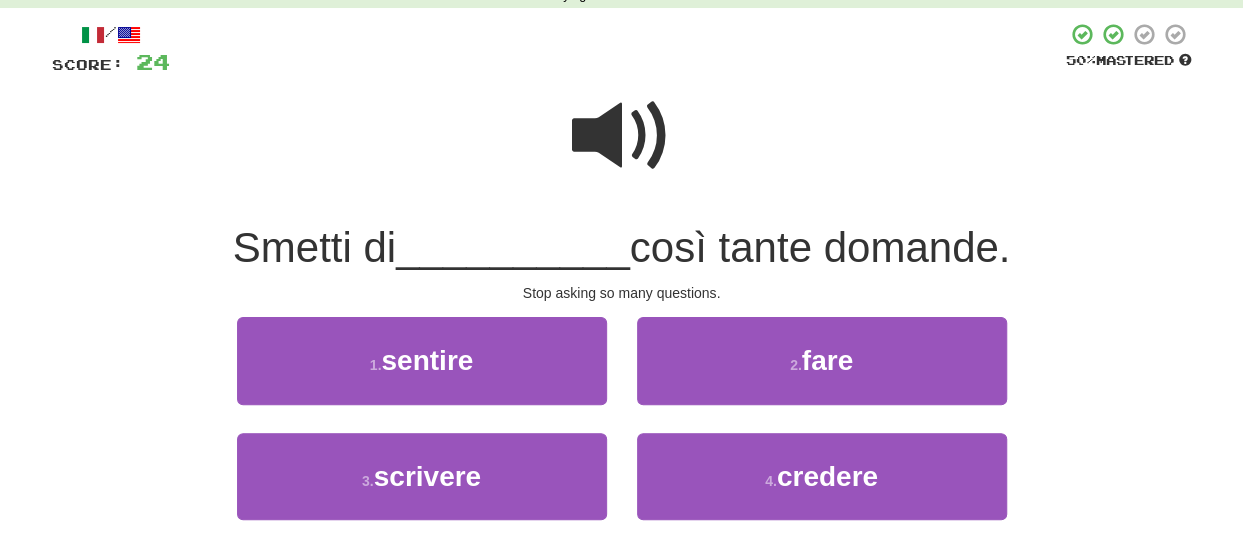 click at bounding box center [622, 136] 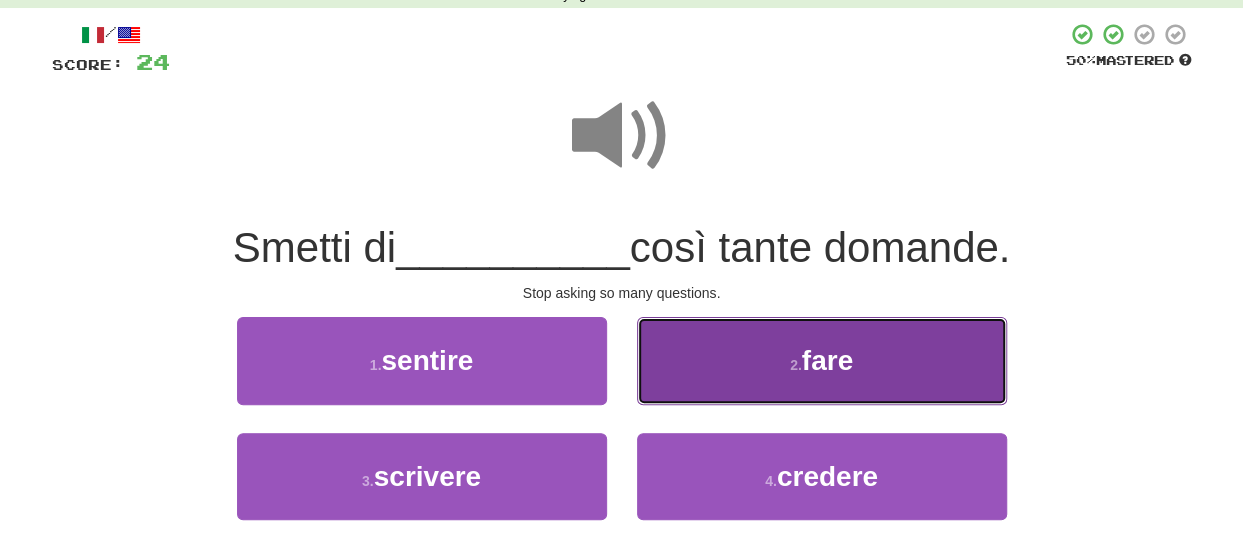 click on "2 .  fare" at bounding box center [822, 360] 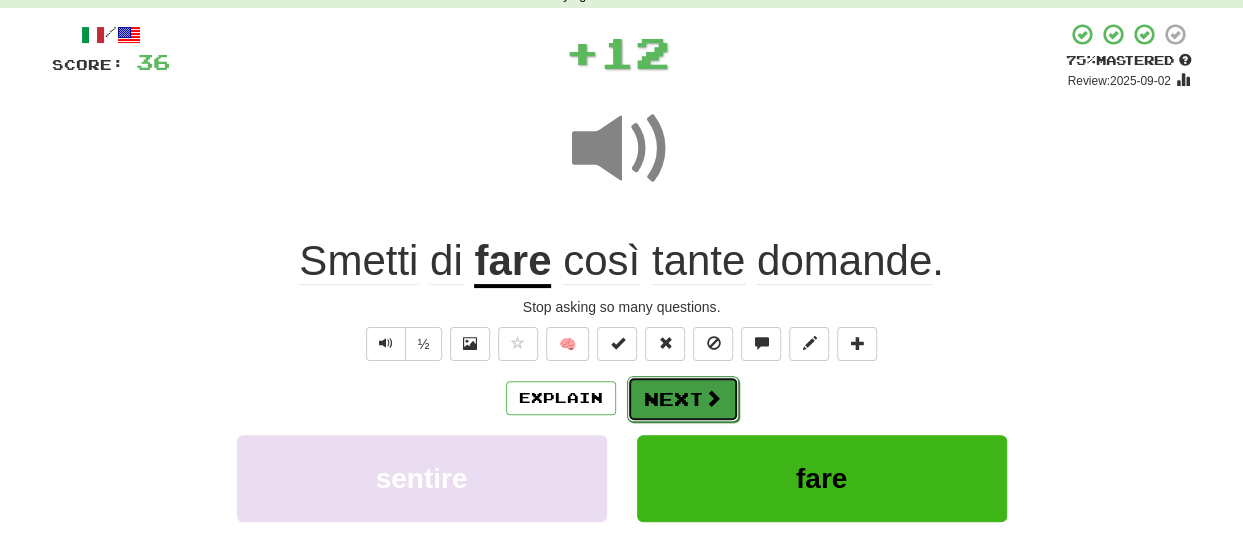 click on "Next" at bounding box center (683, 399) 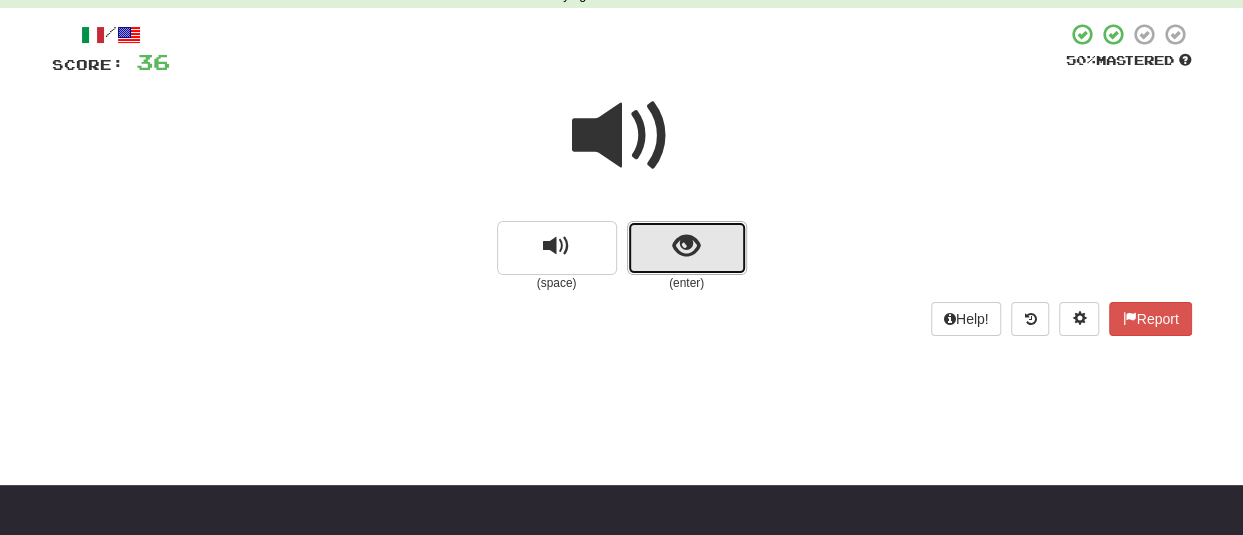 click at bounding box center (686, 246) 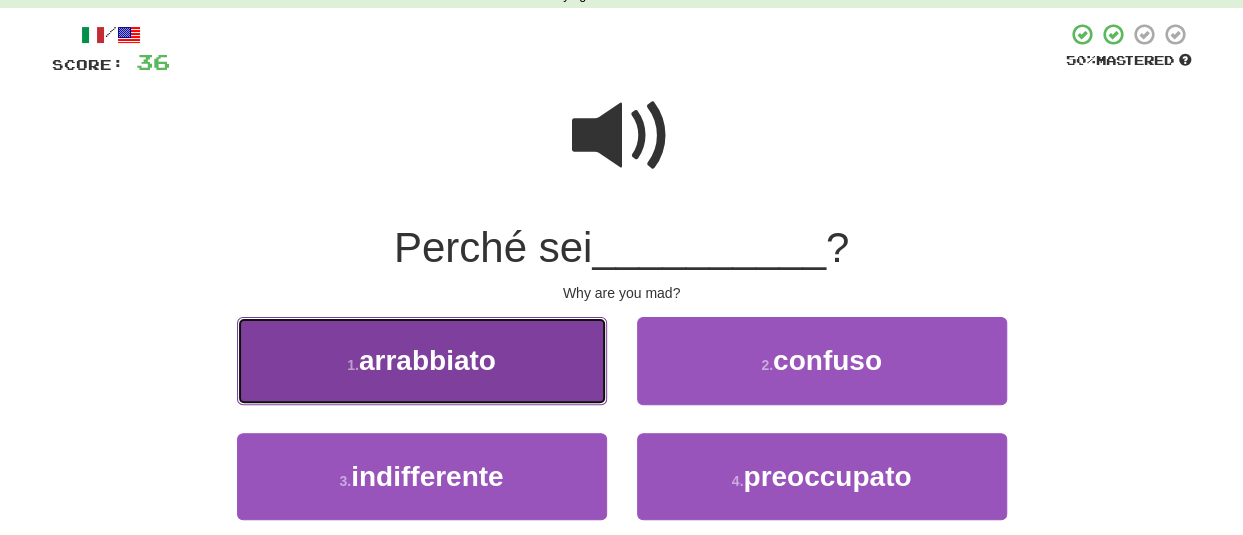 click on "arrabbiato" at bounding box center (427, 360) 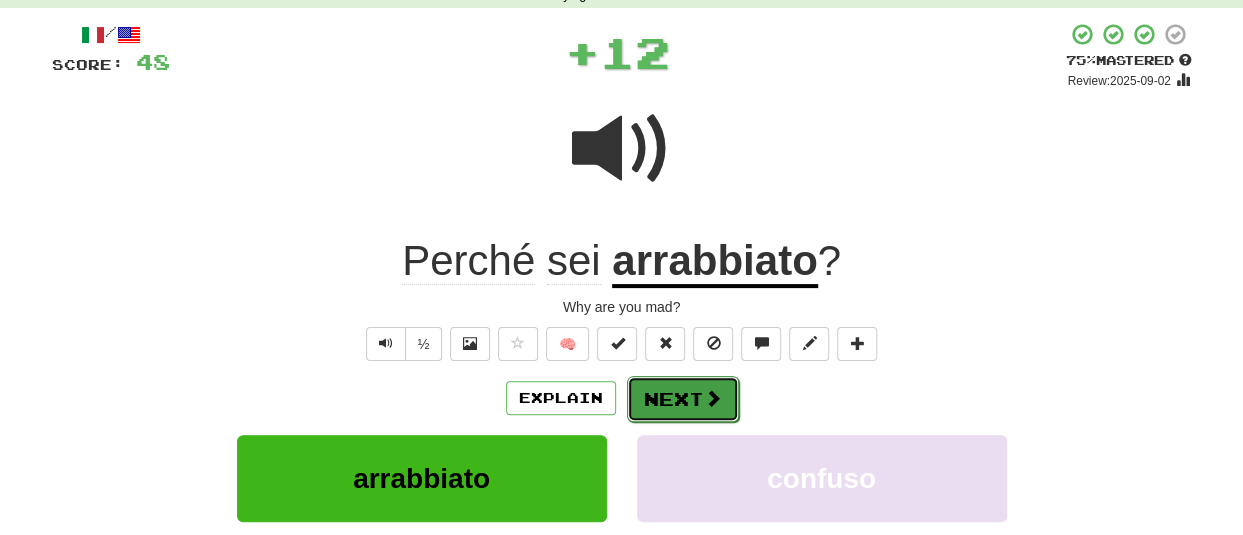 click on "Next" at bounding box center (683, 399) 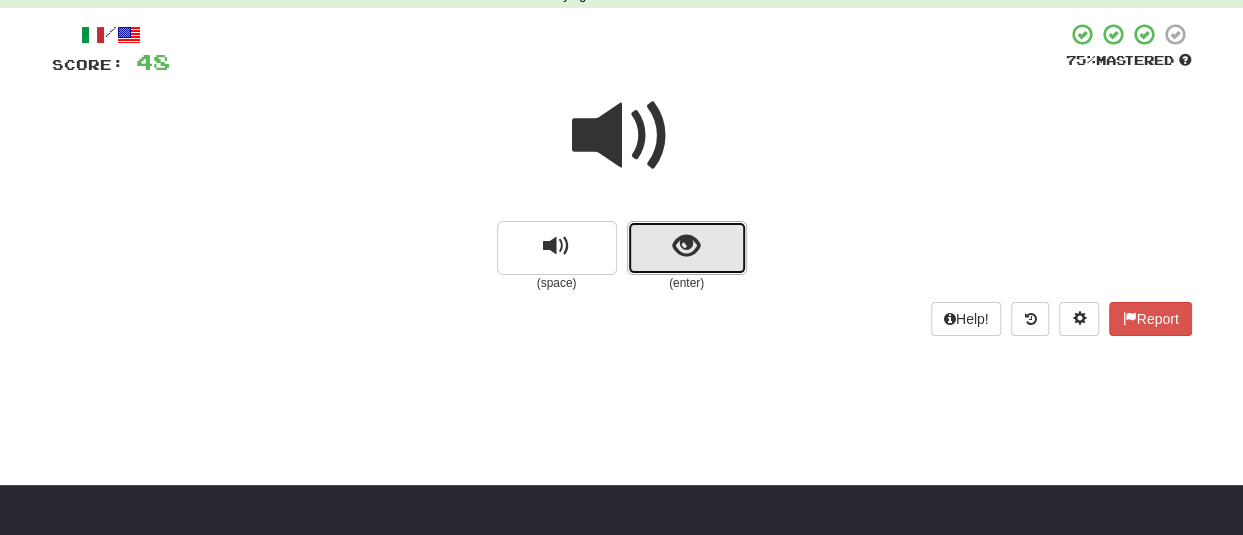 click at bounding box center (687, 248) 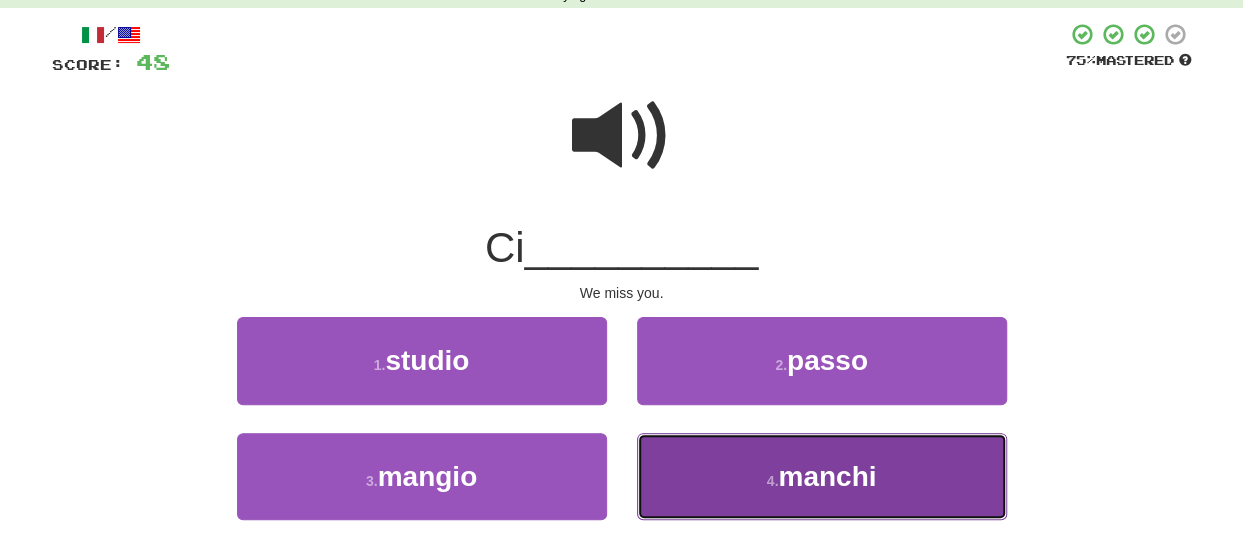click on "manchi" at bounding box center [827, 476] 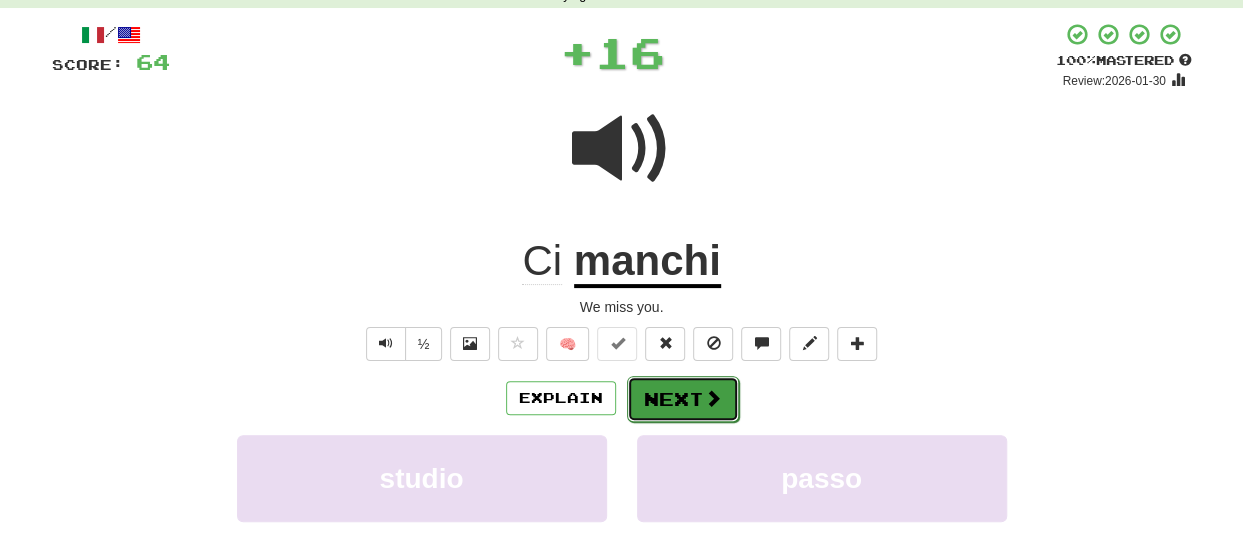 click at bounding box center [713, 398] 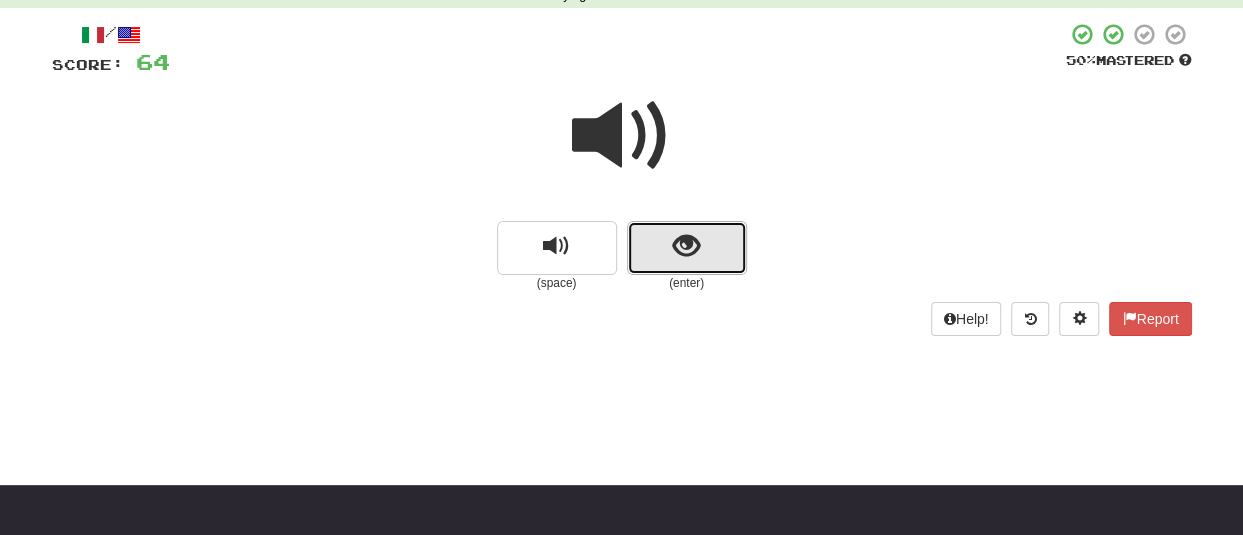 click at bounding box center [686, 246] 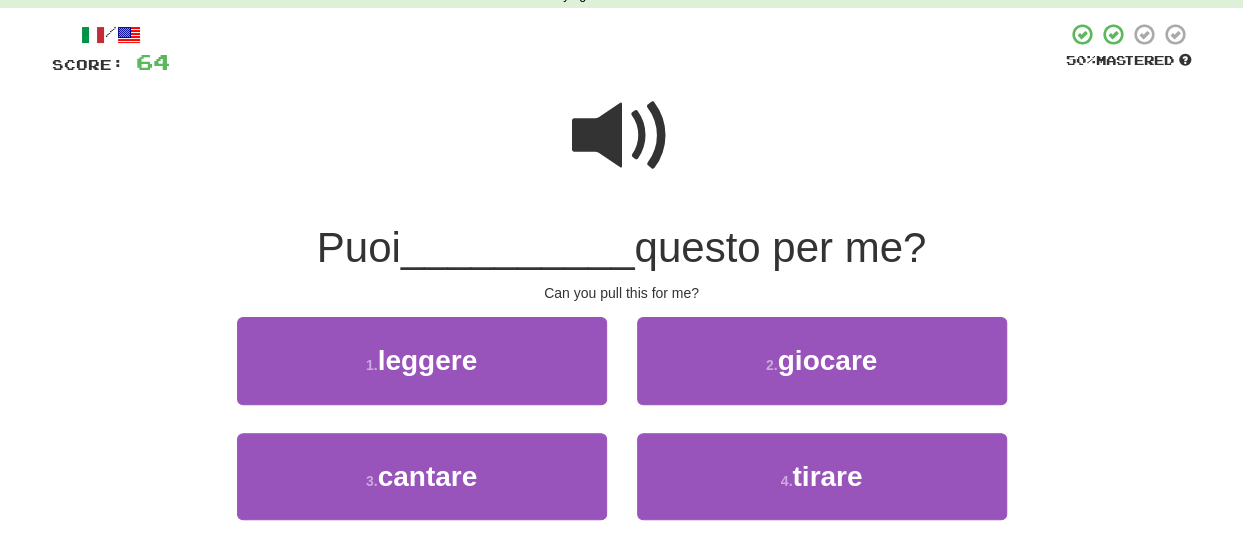 click at bounding box center [622, 136] 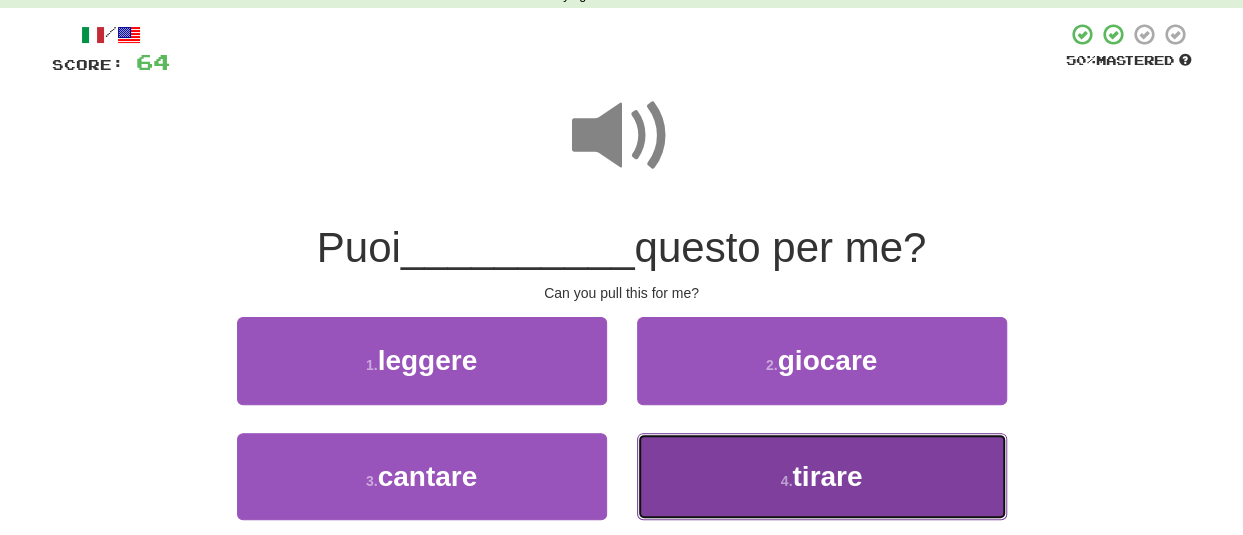 click on "4 .  tirare" at bounding box center [822, 476] 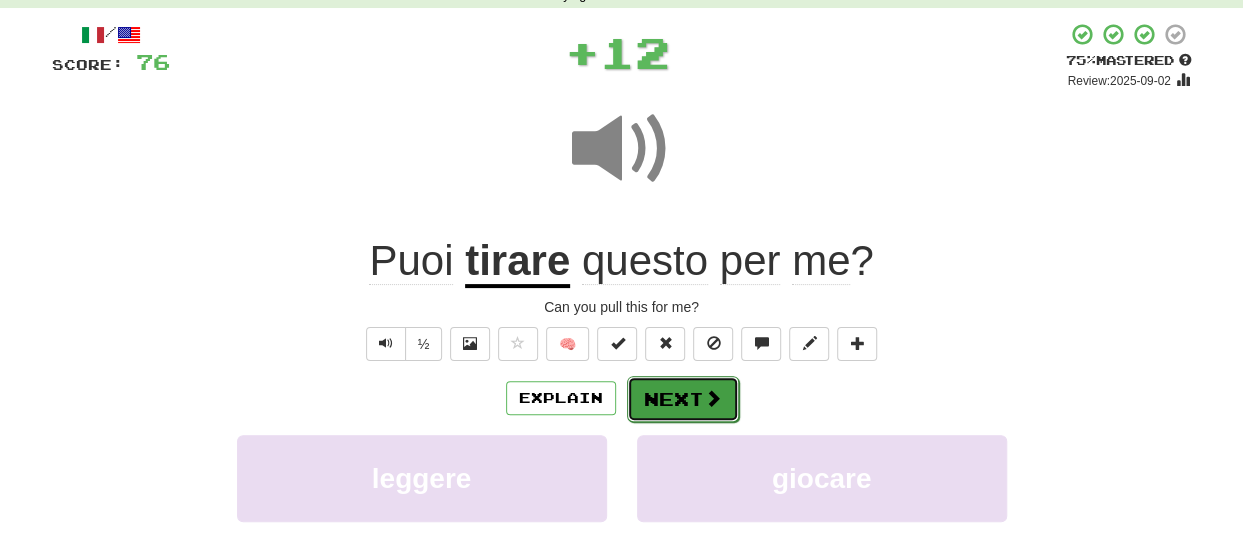 click on "Next" at bounding box center (683, 399) 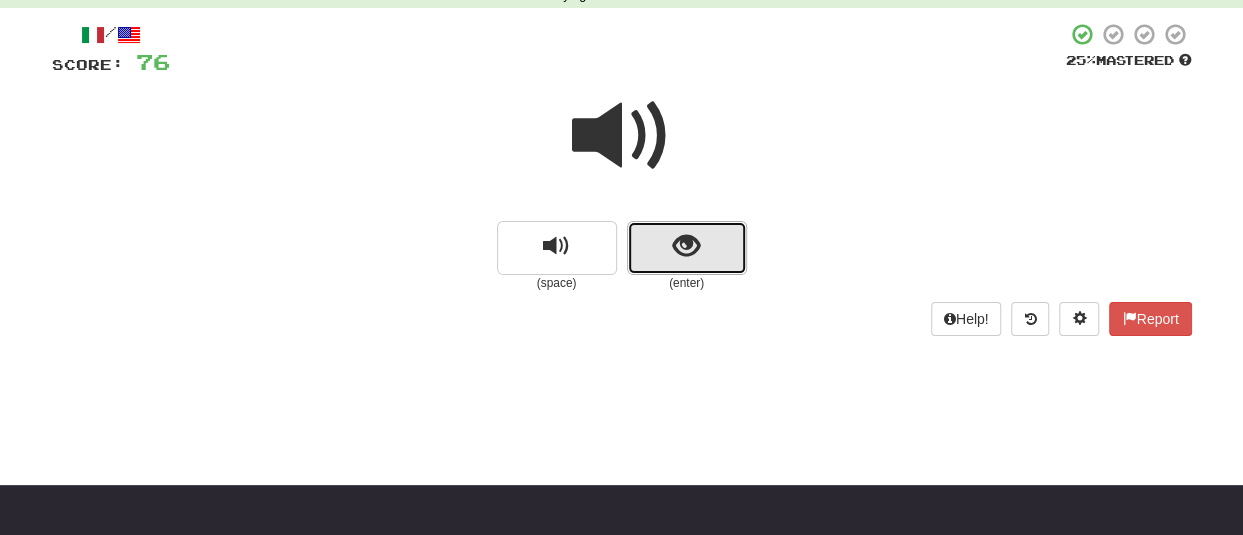 click at bounding box center [686, 246] 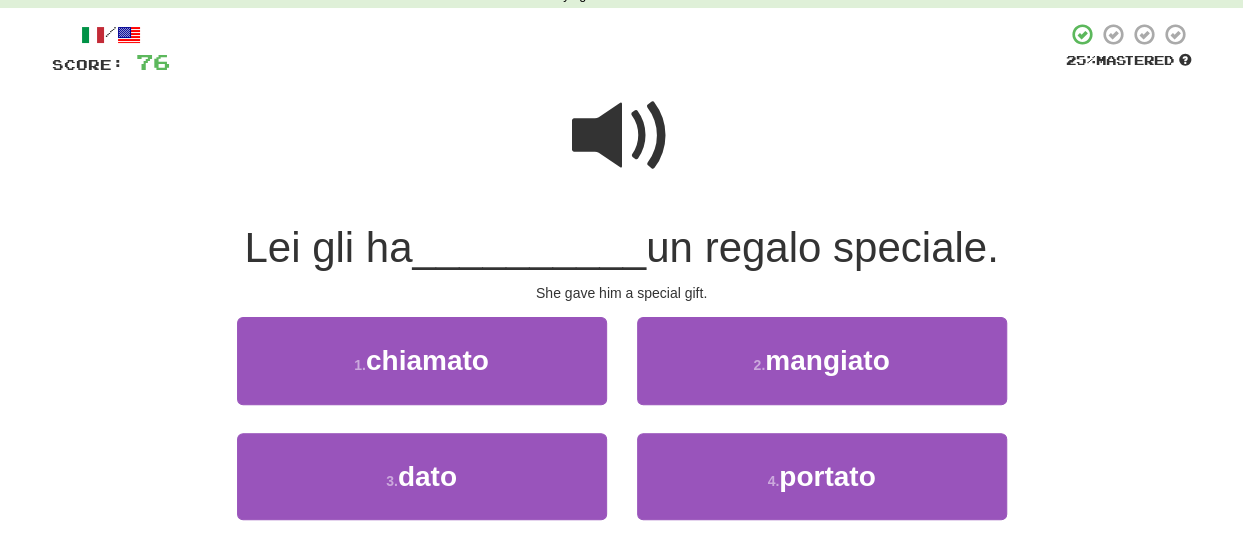 click at bounding box center (622, 136) 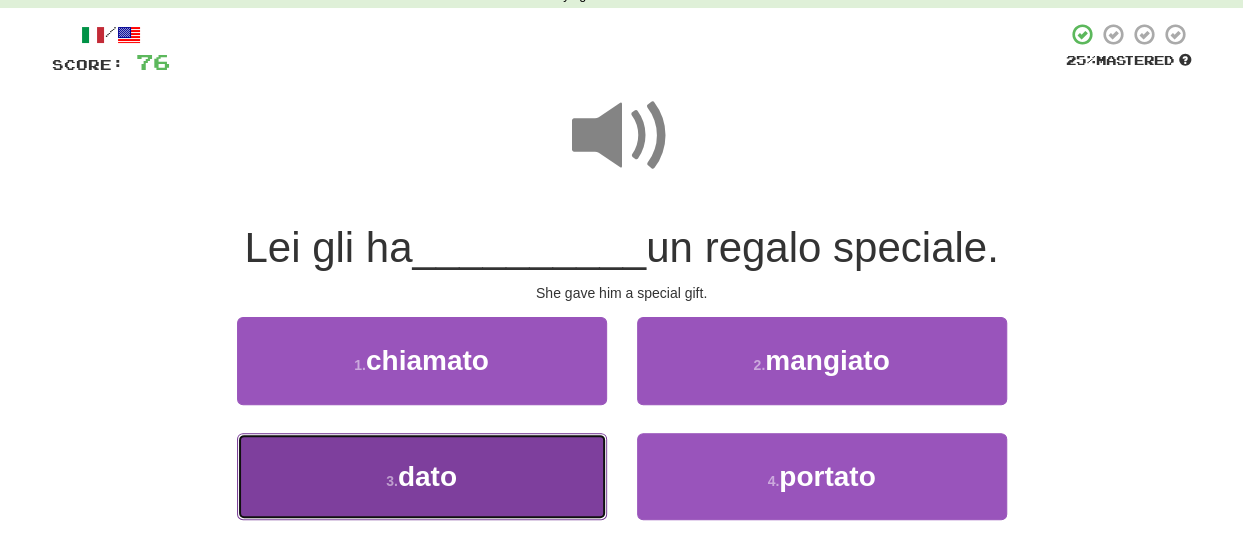 click on "dato" at bounding box center (427, 476) 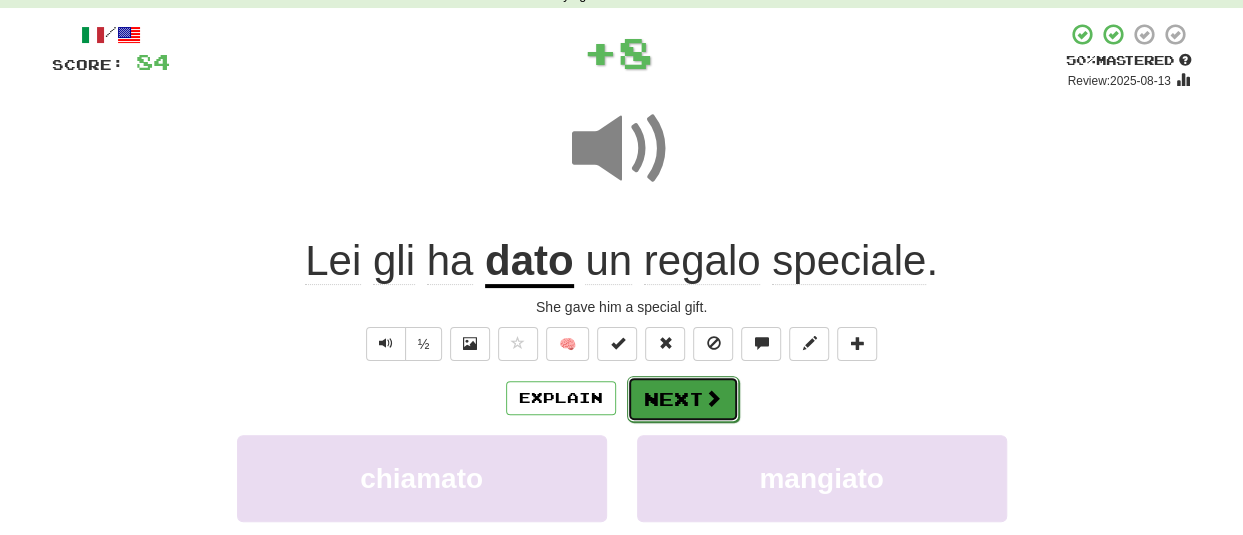 click on "Next" at bounding box center (683, 399) 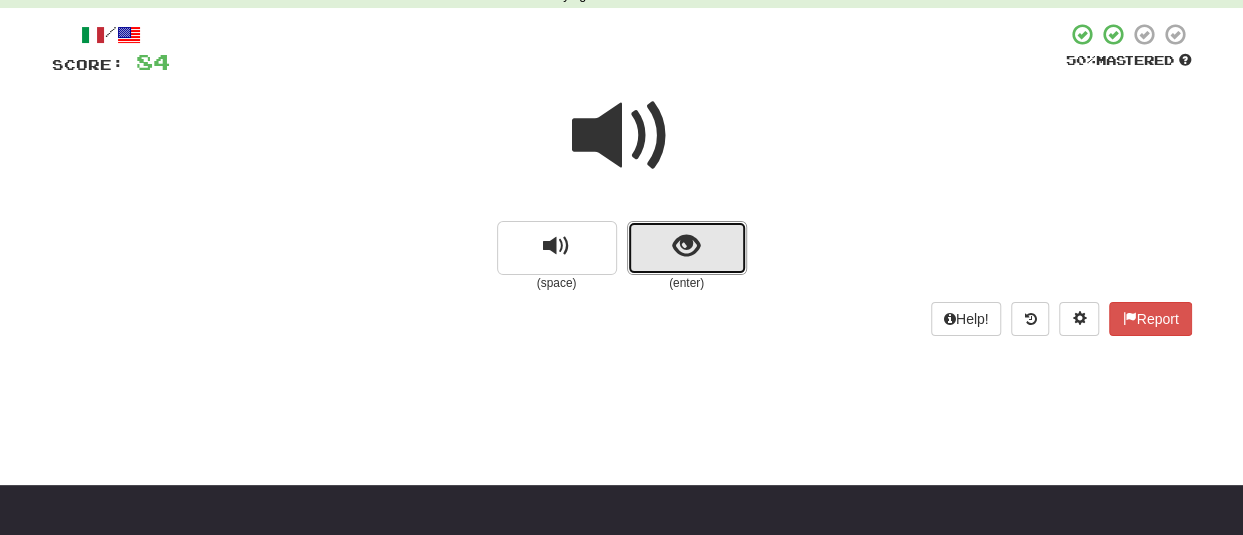 click at bounding box center (686, 246) 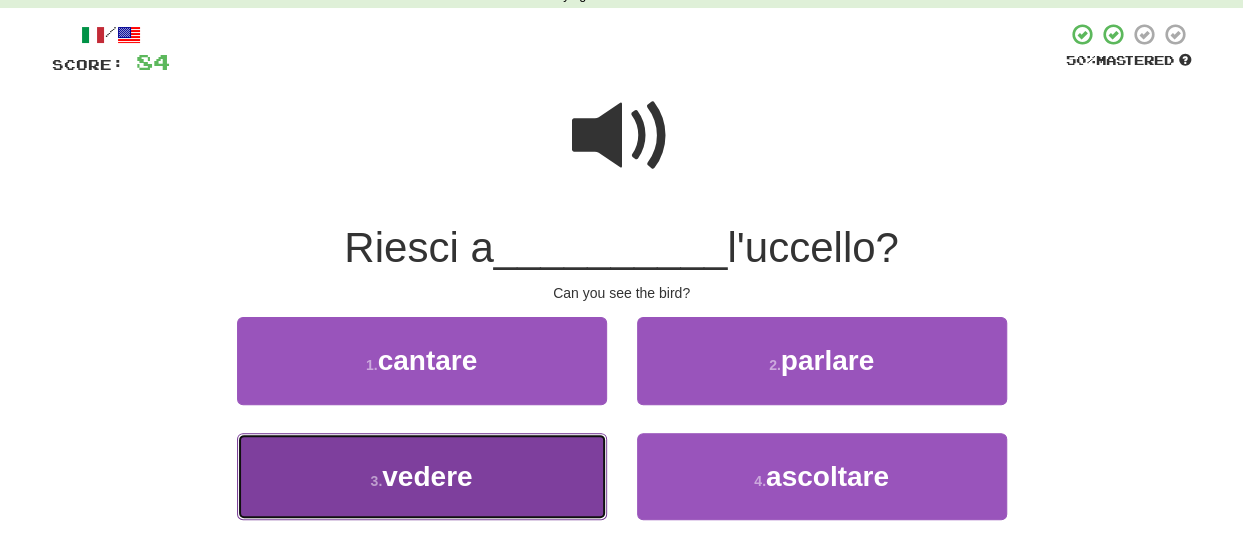 click on "3 .  vedere" at bounding box center [422, 476] 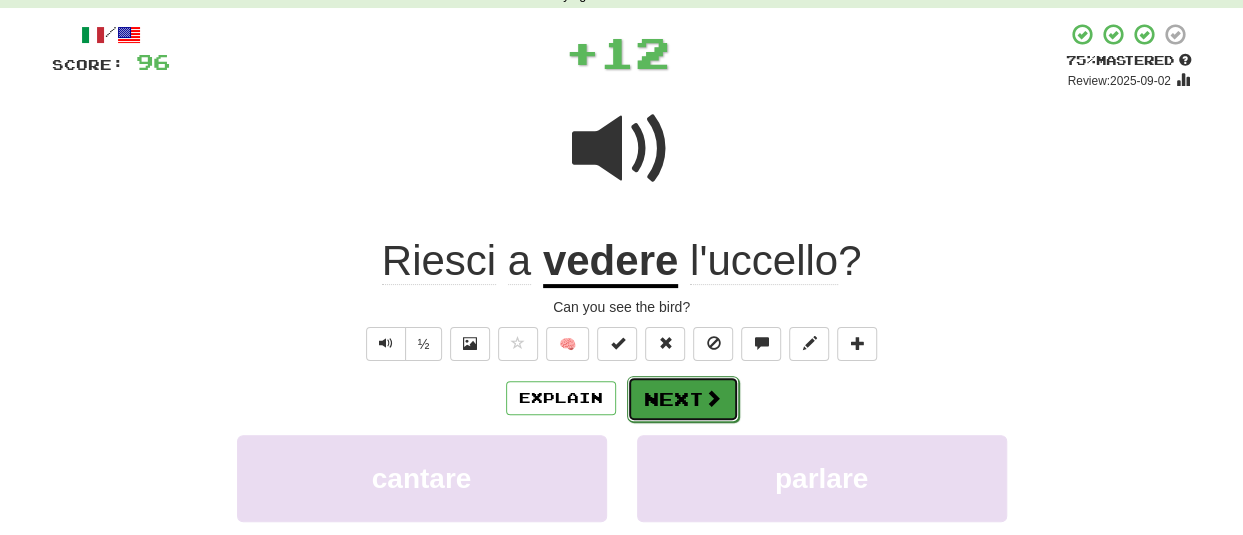 click on "Next" at bounding box center (683, 399) 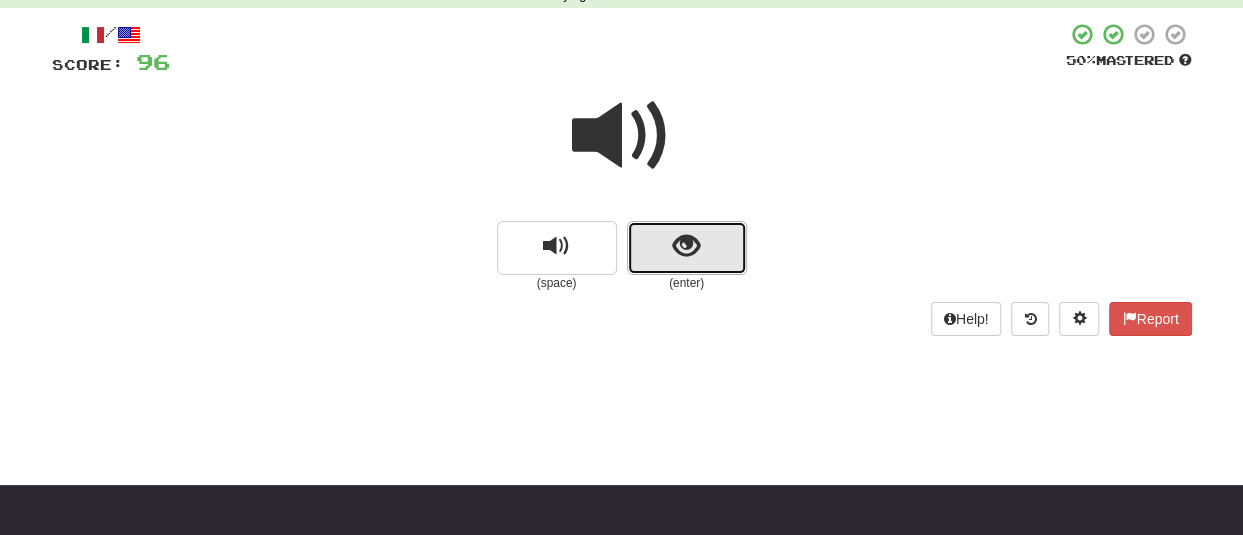 click at bounding box center [687, 248] 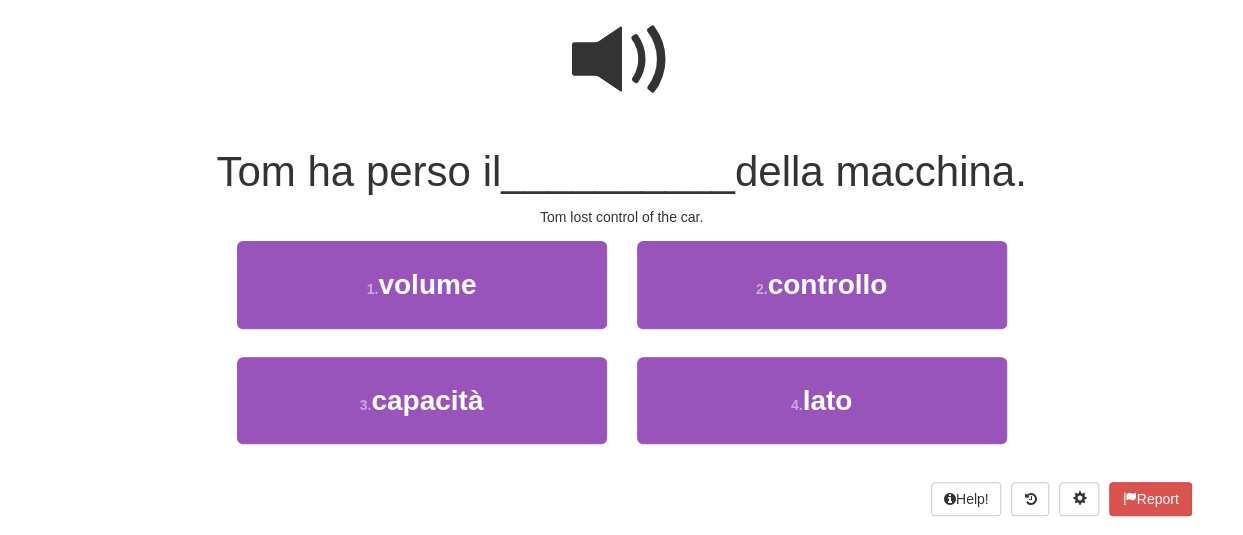 scroll, scrollTop: 200, scrollLeft: 0, axis: vertical 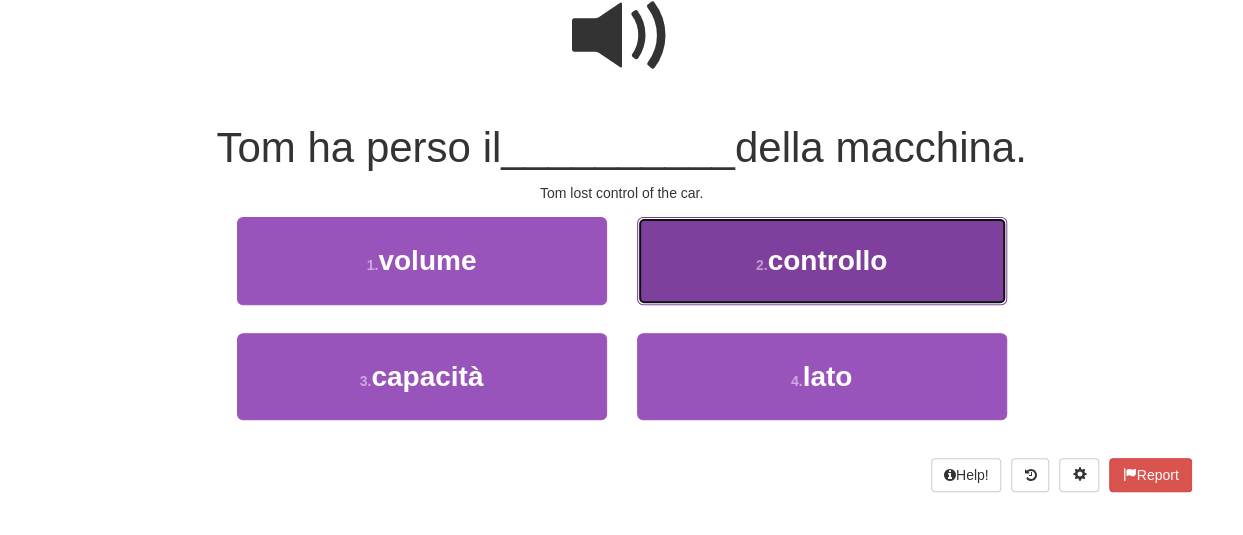 click on "controllo" at bounding box center (827, 260) 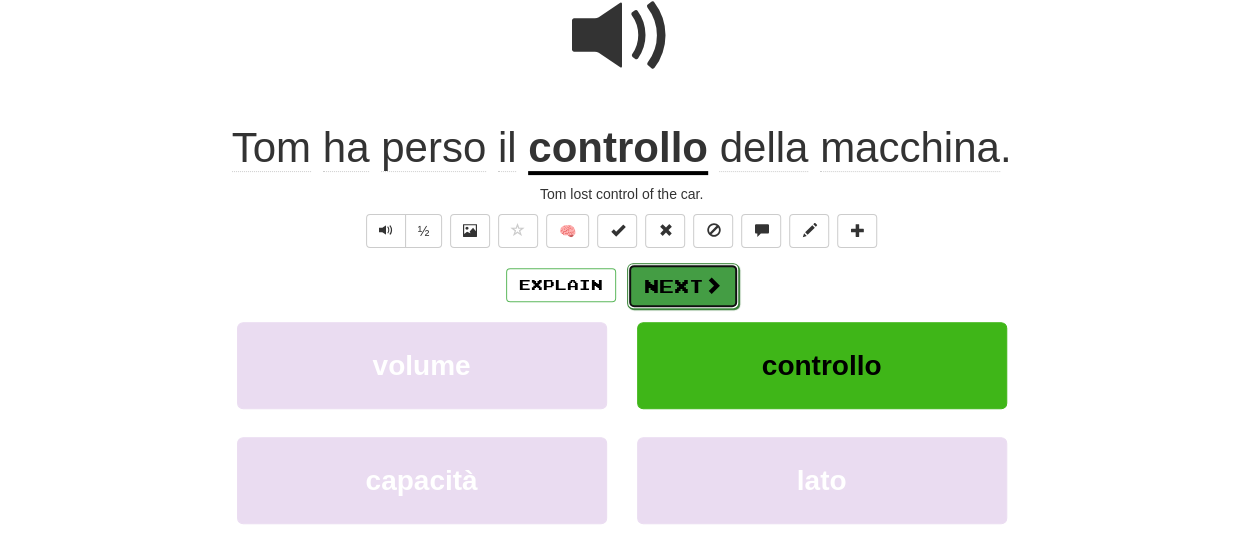 click on "Next" at bounding box center (683, 286) 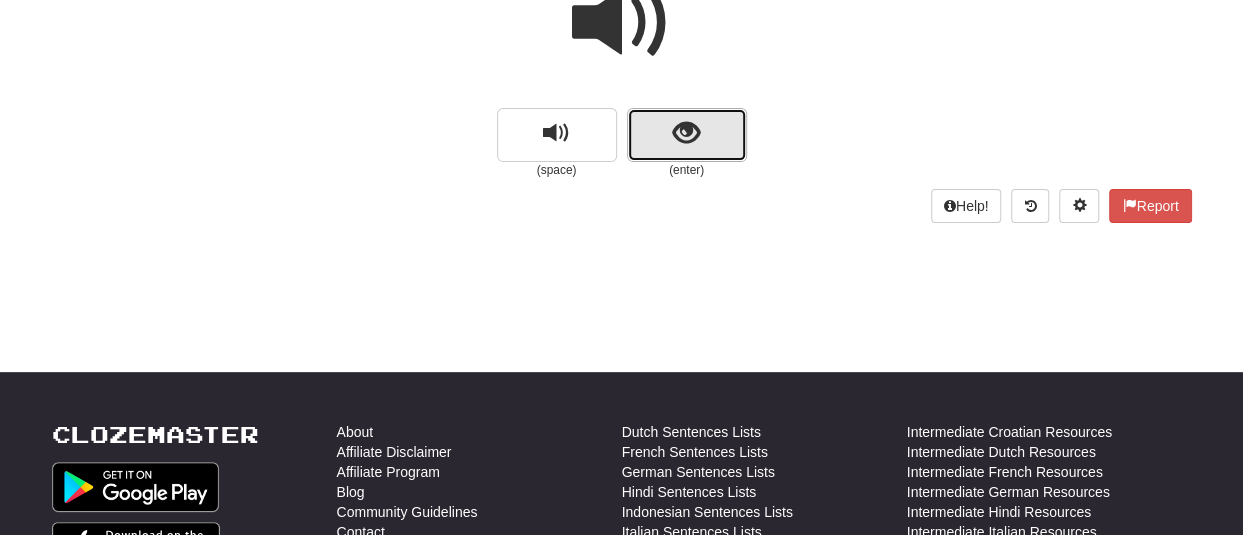 click at bounding box center [686, 133] 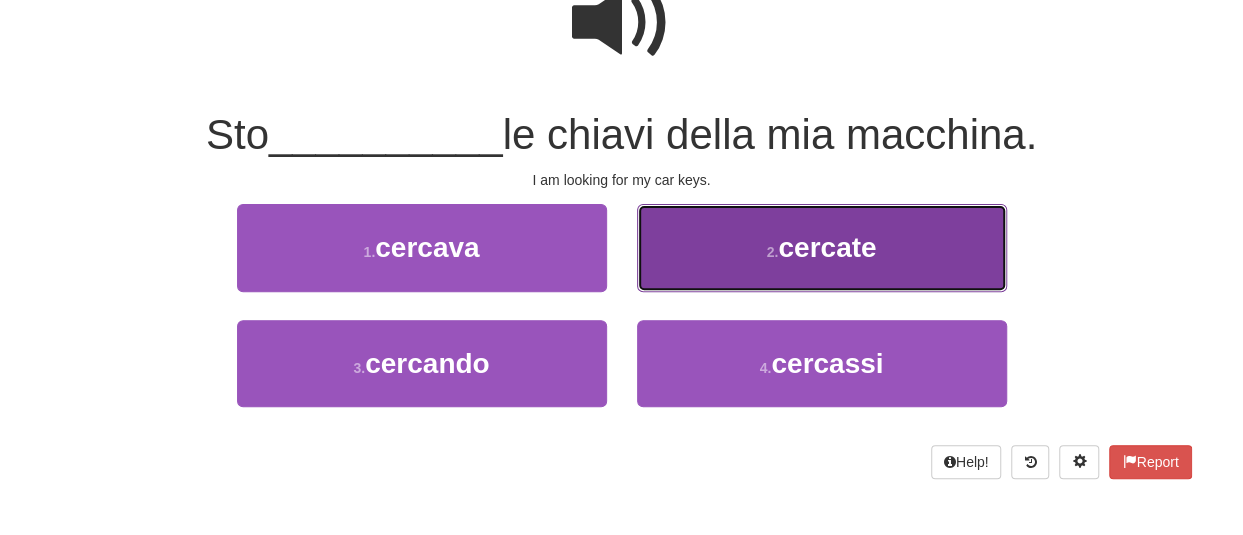 click on "2 .  cercate" at bounding box center (822, 247) 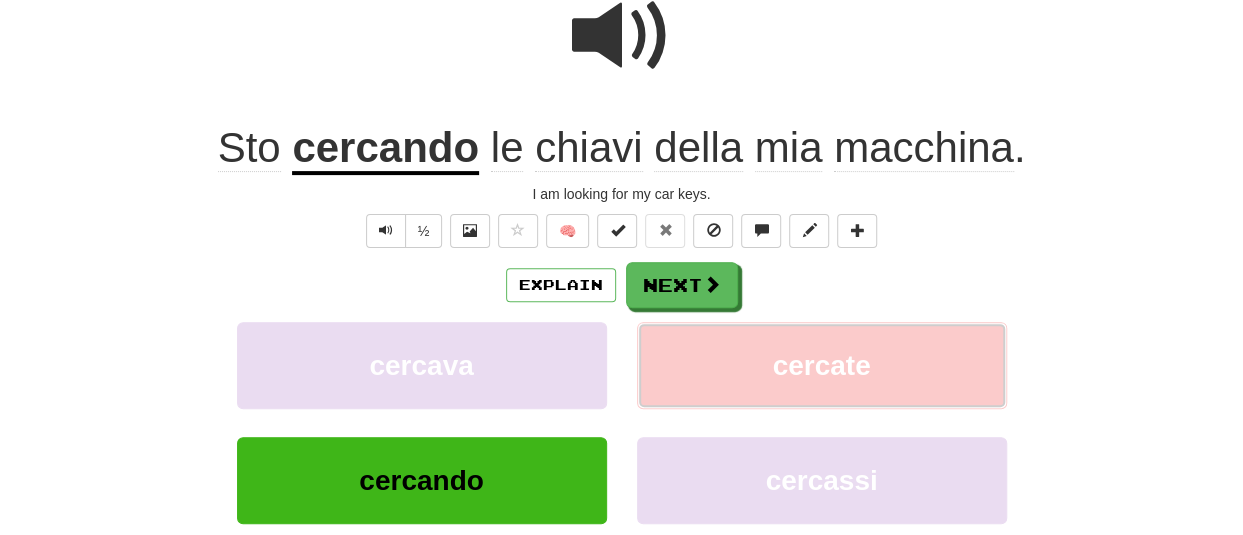 scroll, scrollTop: 226, scrollLeft: 0, axis: vertical 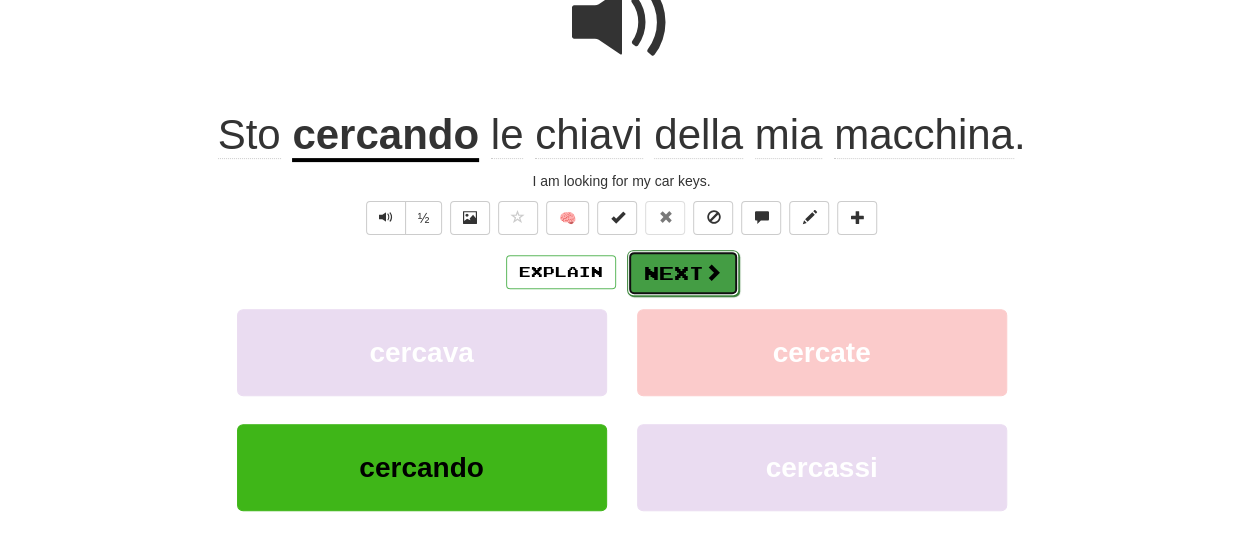 click on "Next" at bounding box center (683, 273) 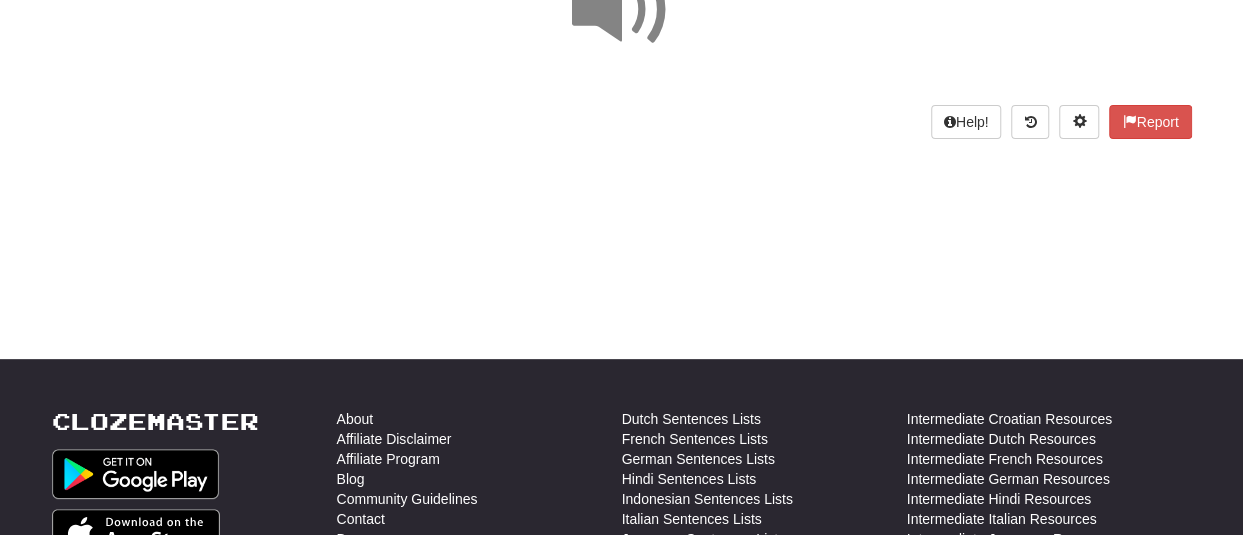 scroll, scrollTop: 126, scrollLeft: 0, axis: vertical 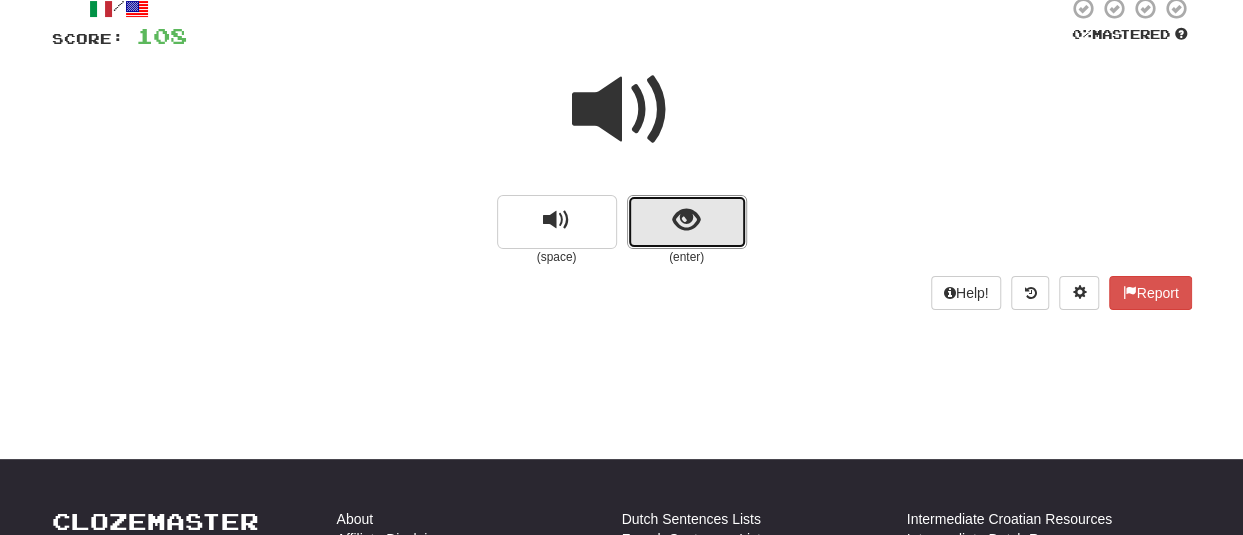 click at bounding box center [687, 222] 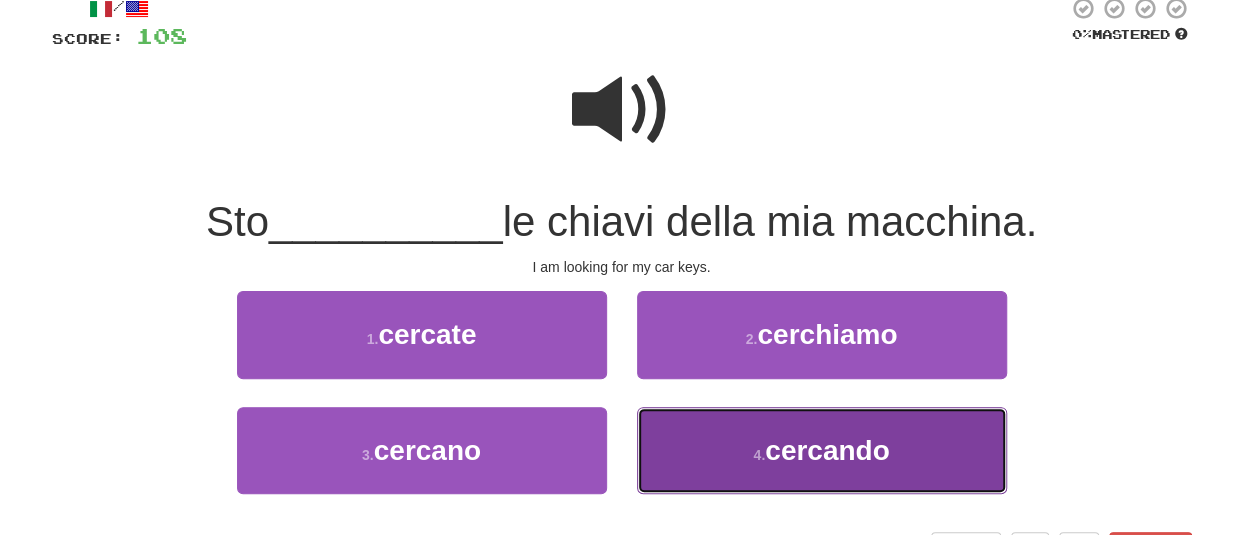 click on "4 .  cercando" at bounding box center [822, 450] 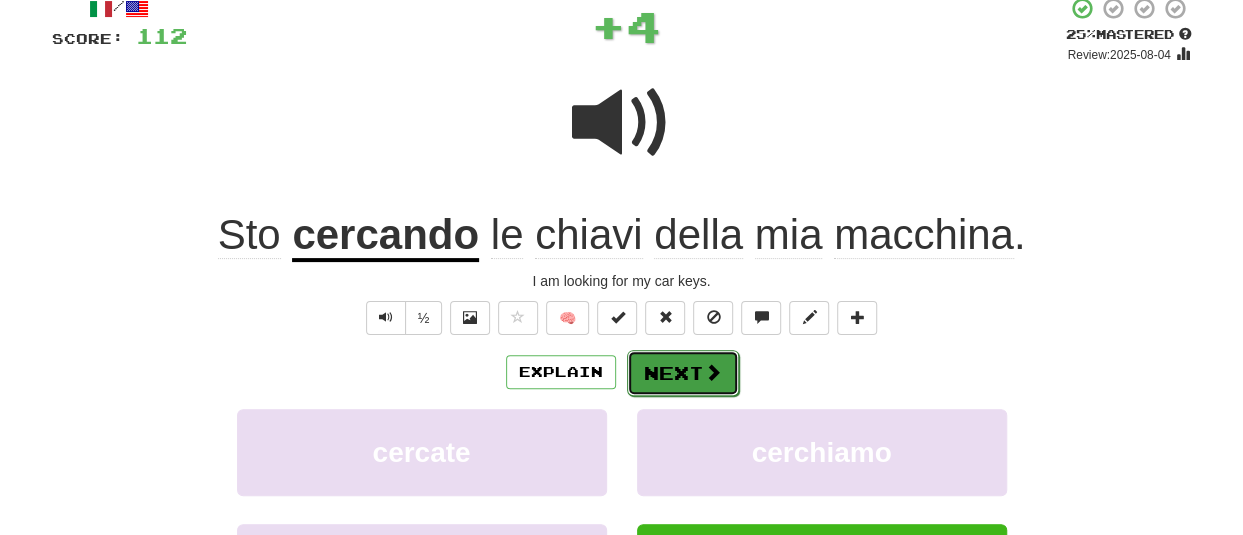 click on "Next" at bounding box center (683, 373) 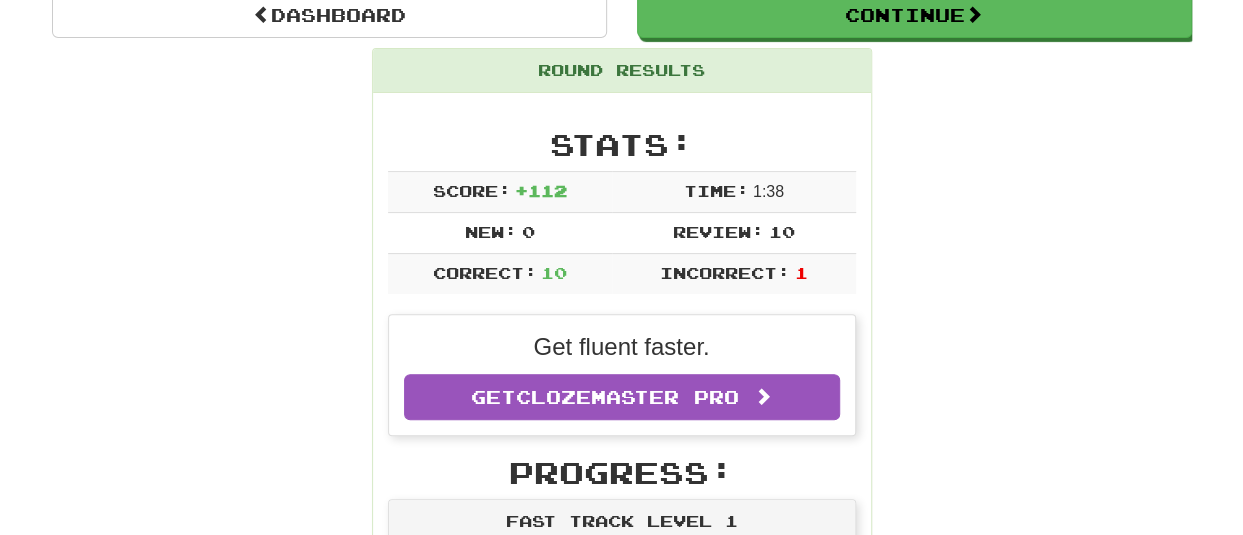 scroll, scrollTop: 214, scrollLeft: 0, axis: vertical 